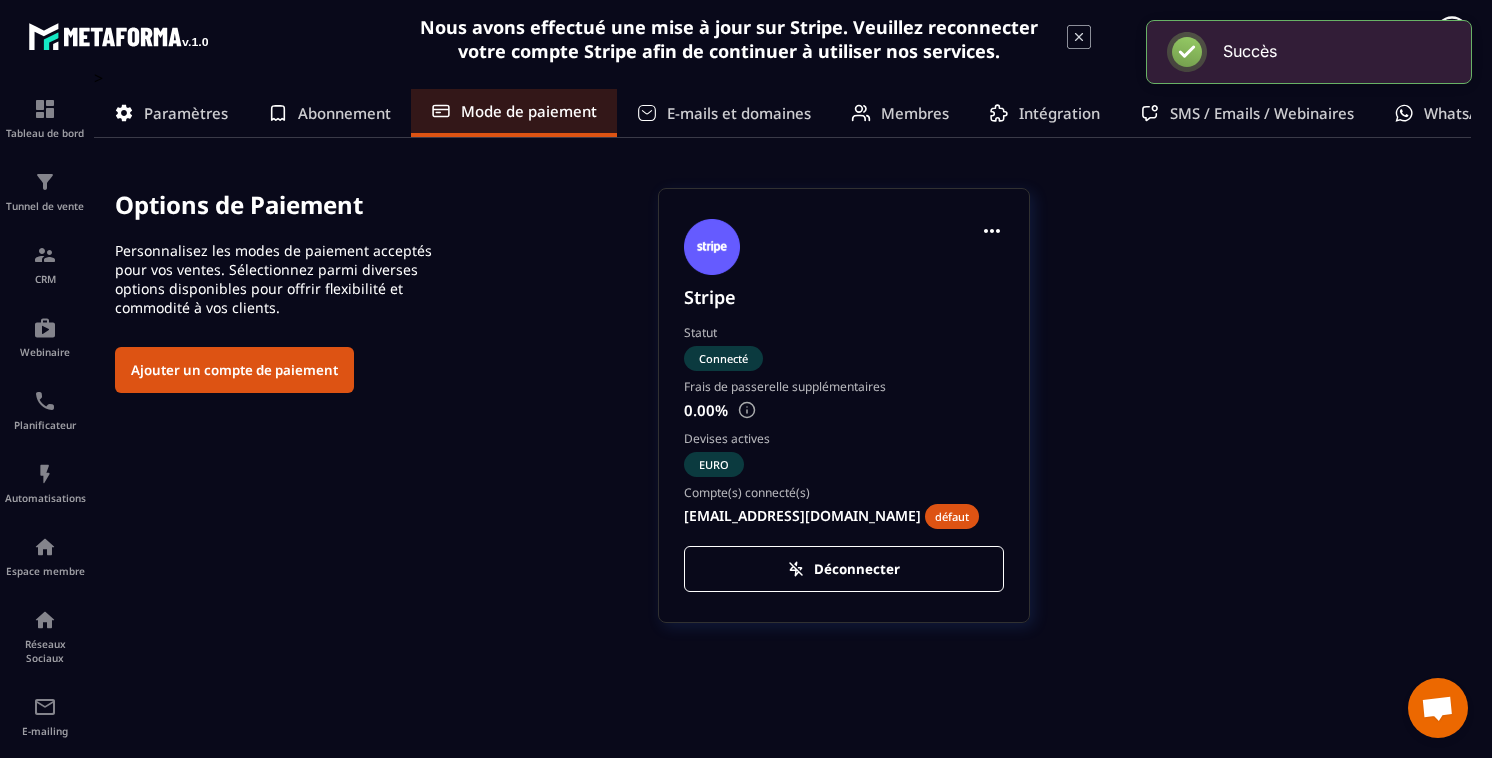 scroll, scrollTop: 0, scrollLeft: 0, axis: both 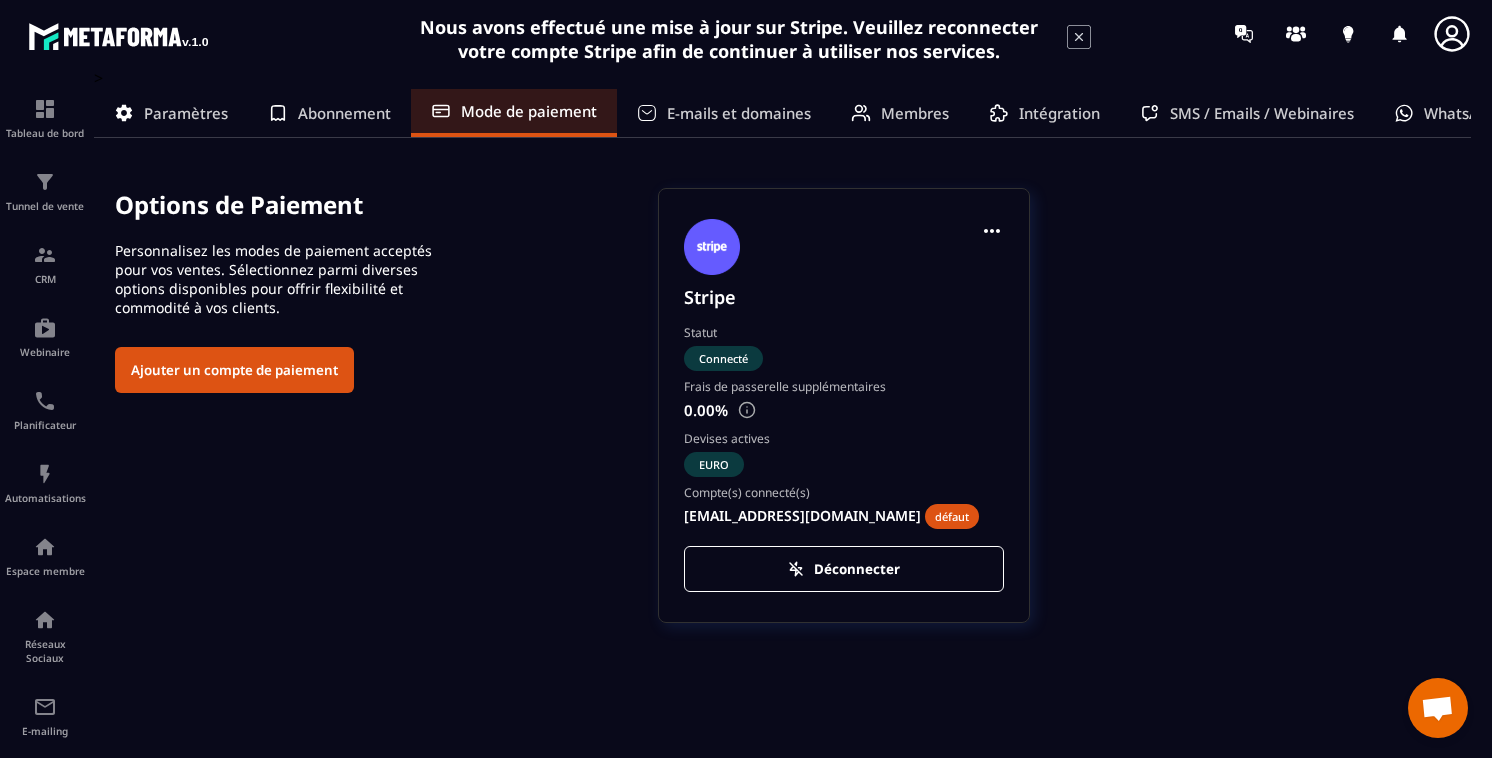 click at bounding box center (747, 410) 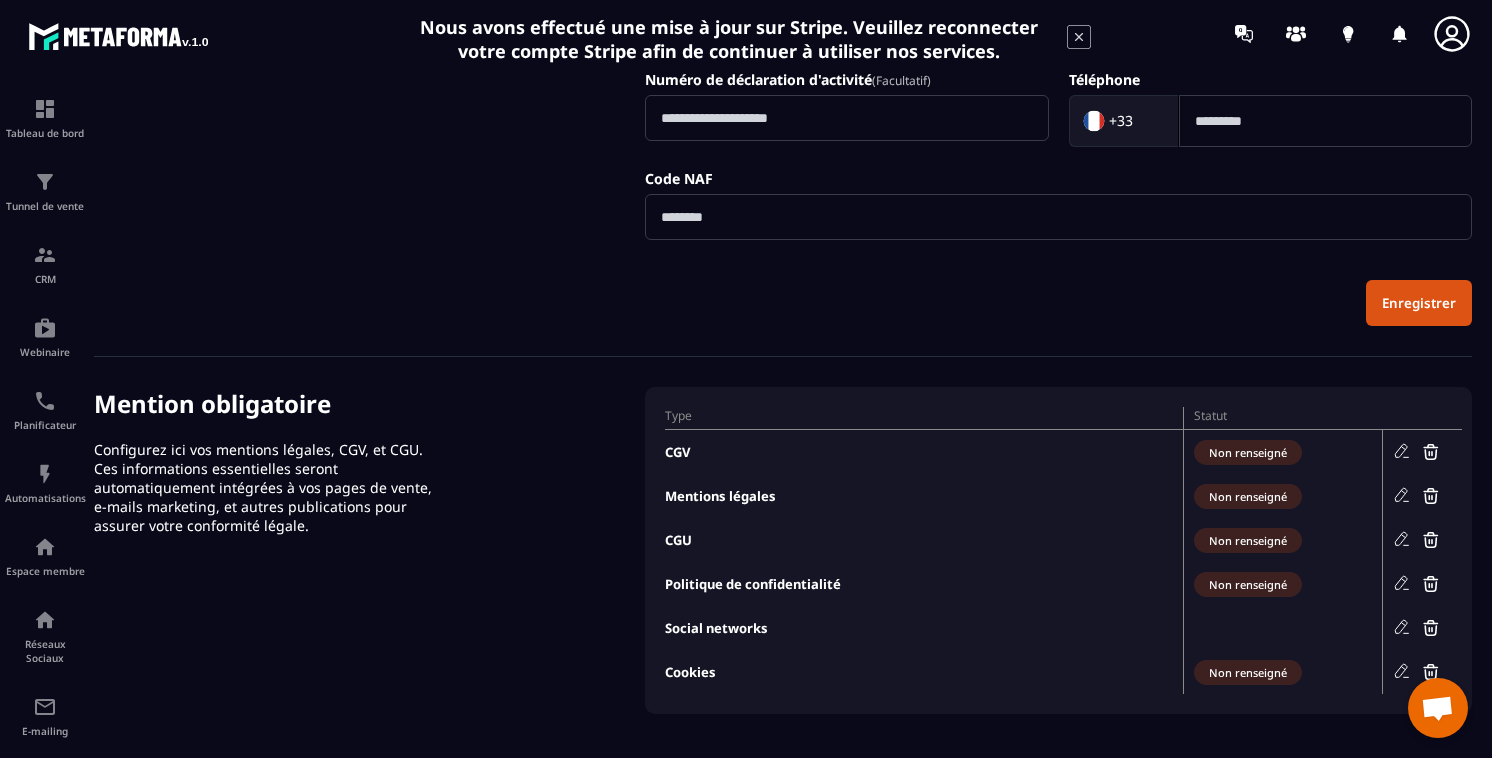 scroll, scrollTop: 717, scrollLeft: 0, axis: vertical 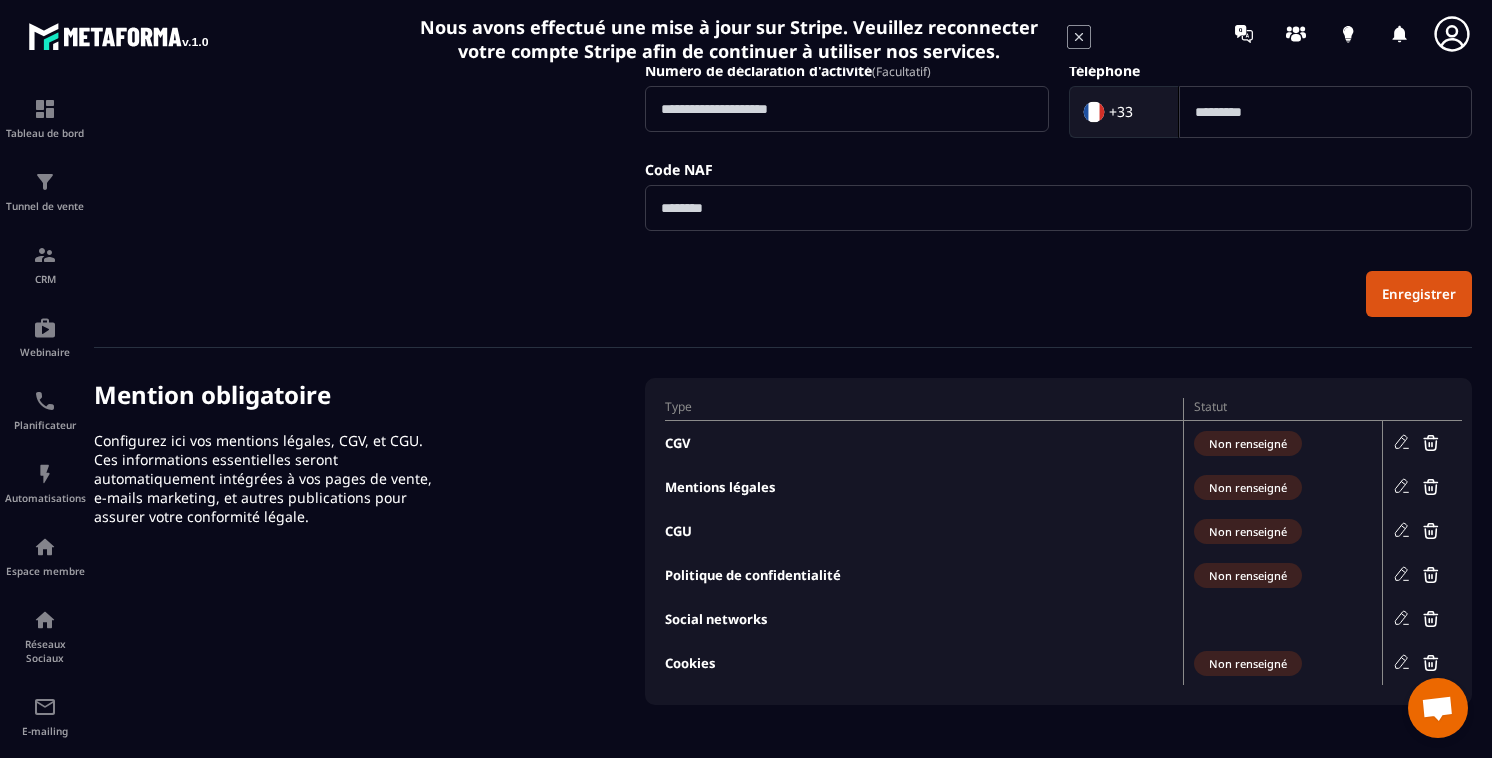 click 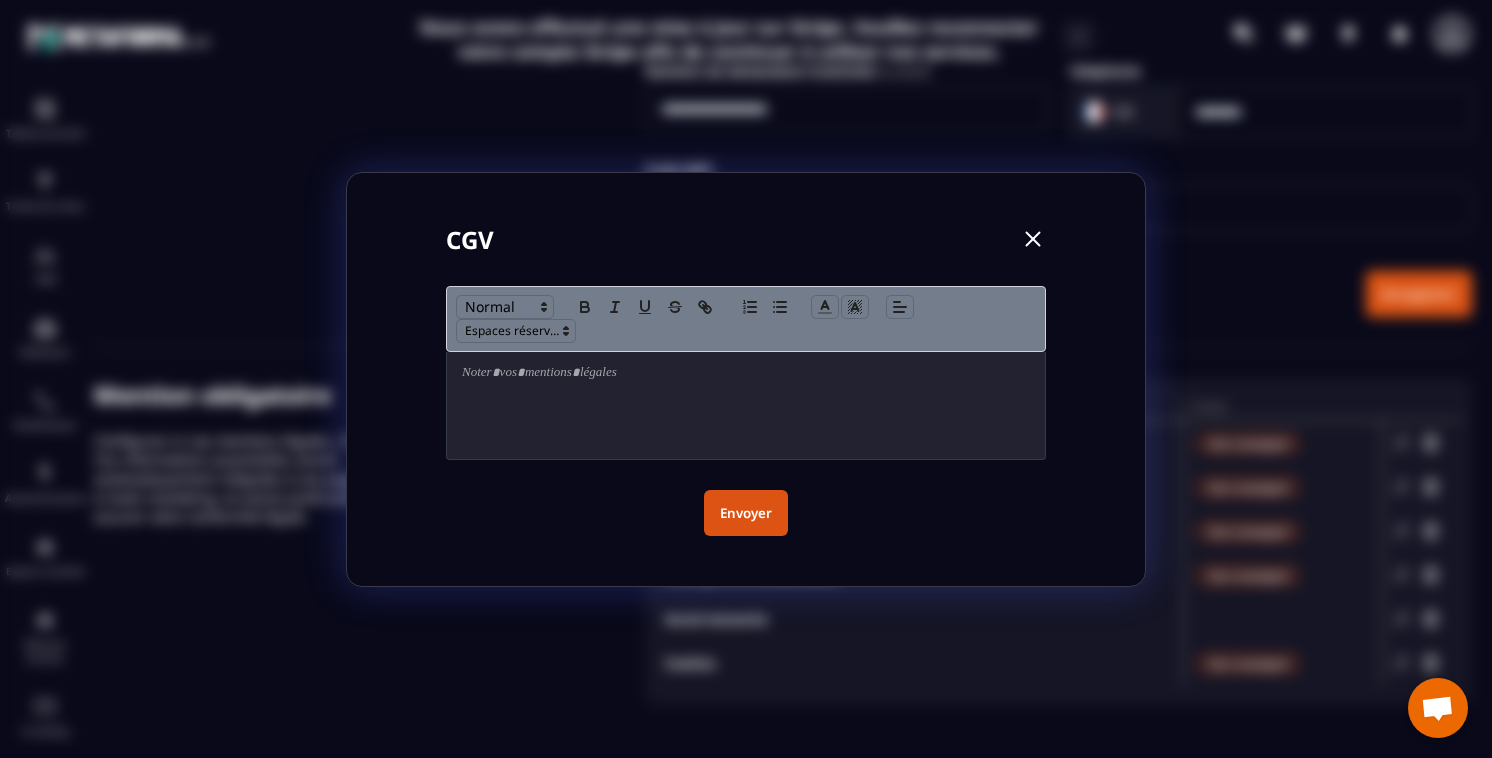 click at bounding box center (1033, 239) 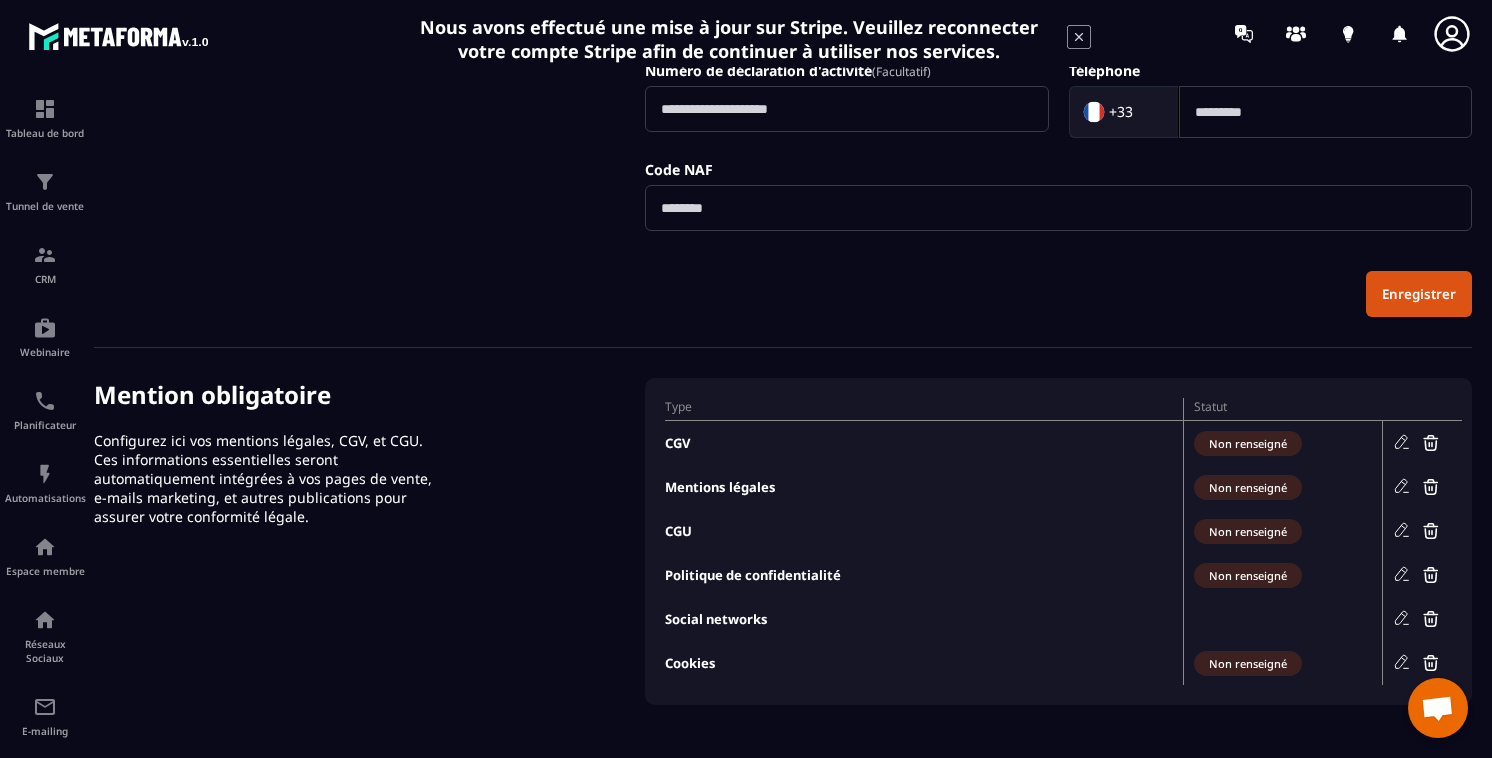 click 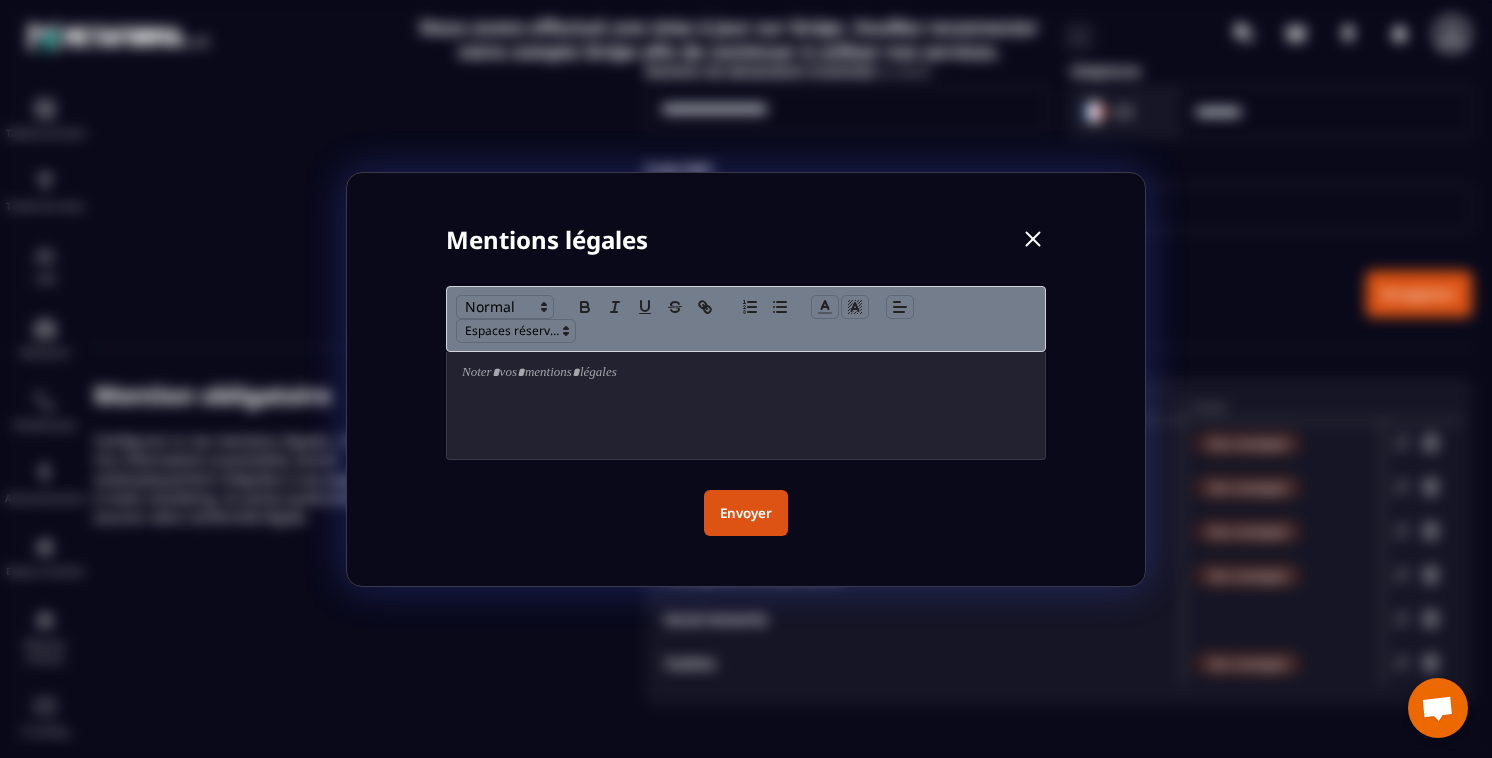 click at bounding box center (1033, 239) 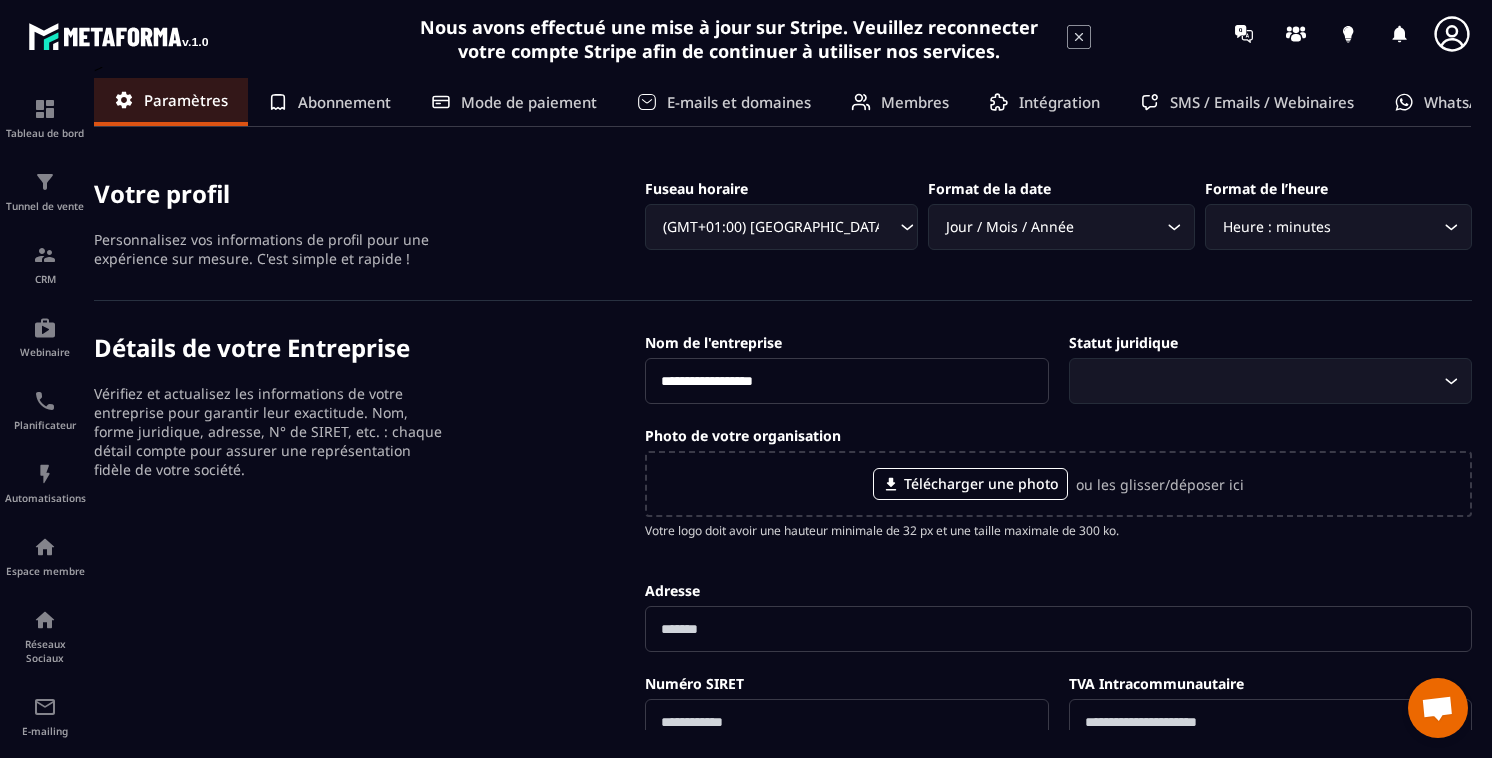 scroll, scrollTop: 0, scrollLeft: 0, axis: both 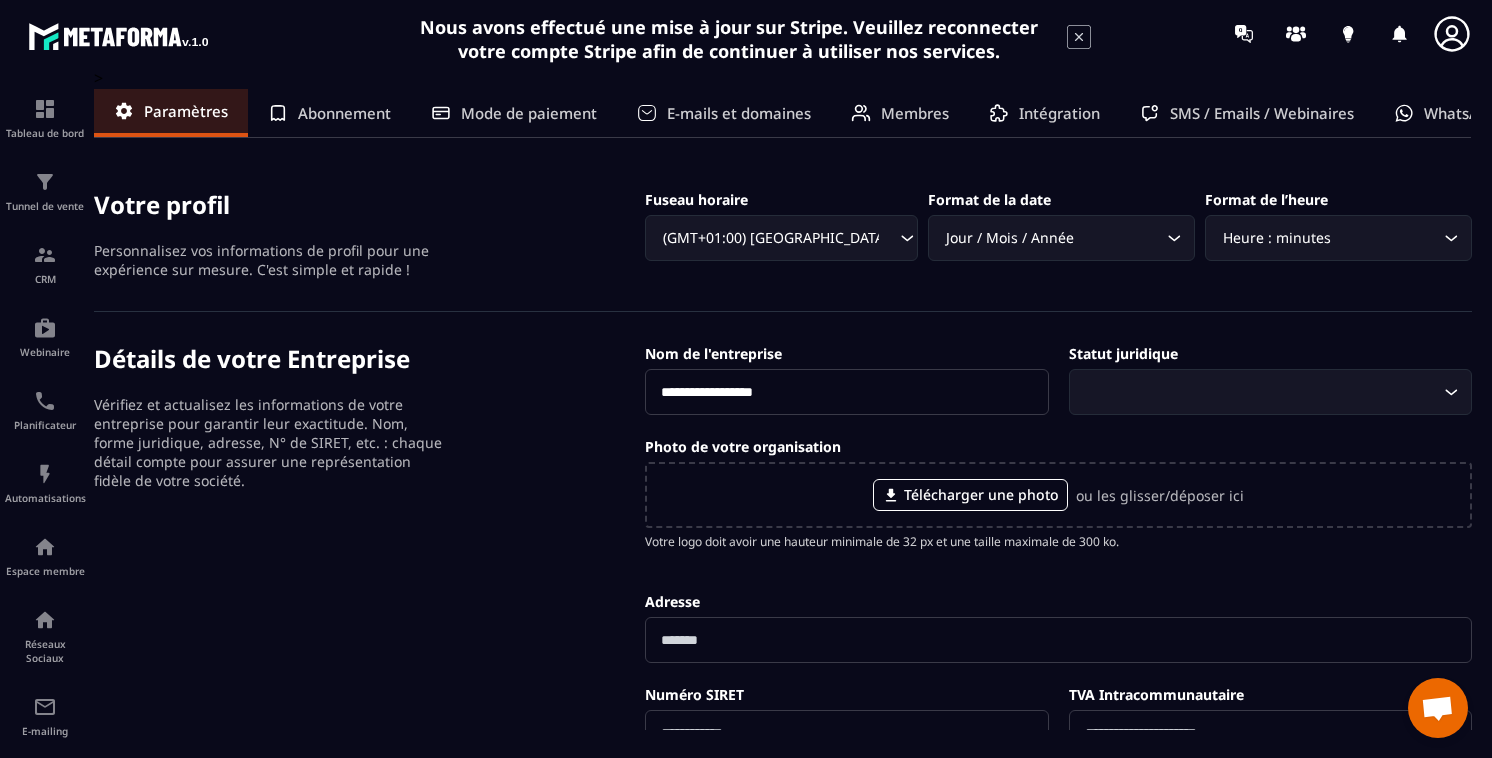 click on "Abonnement" at bounding box center (344, 113) 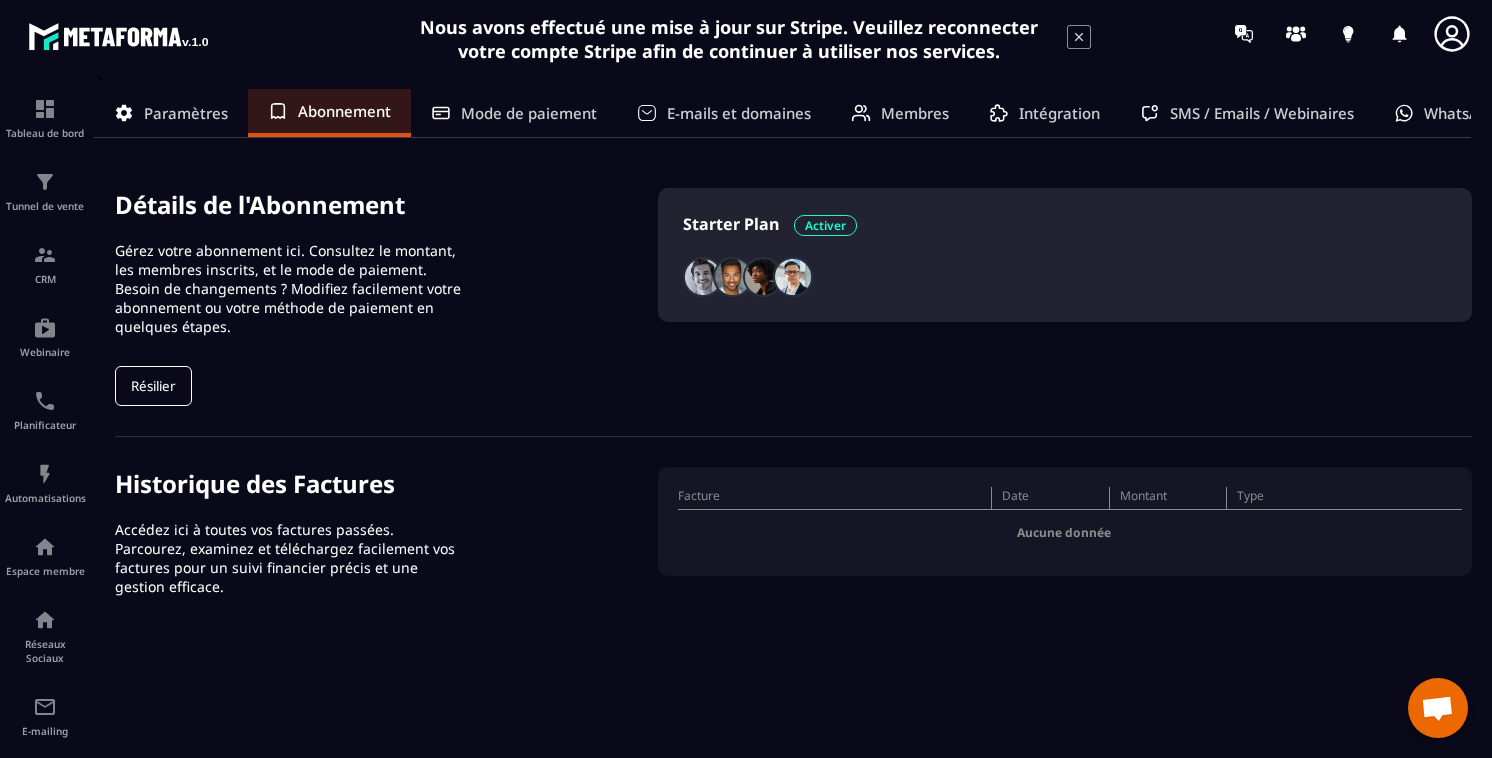 click on "Mode de paiement" 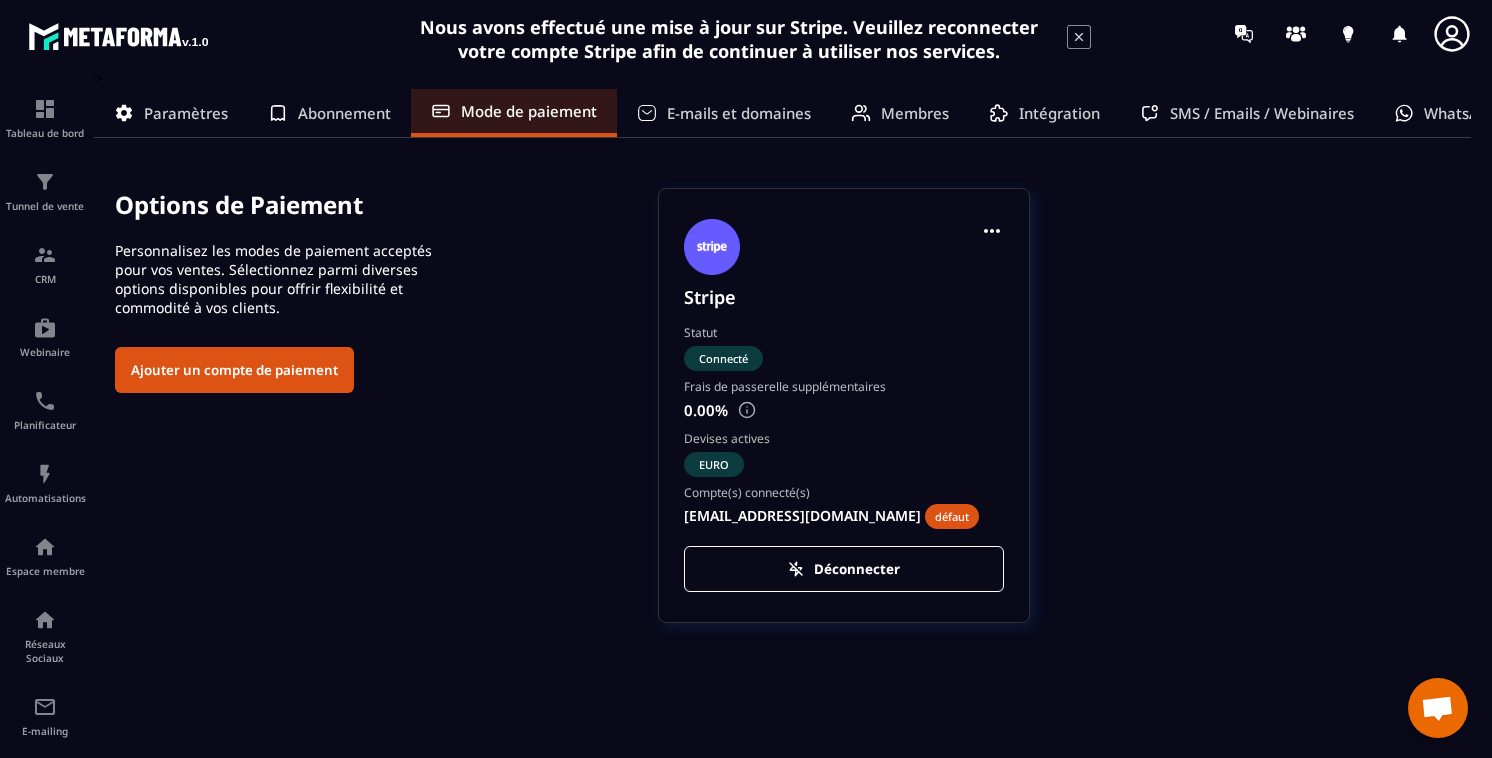 click on "E-mails et domaines" 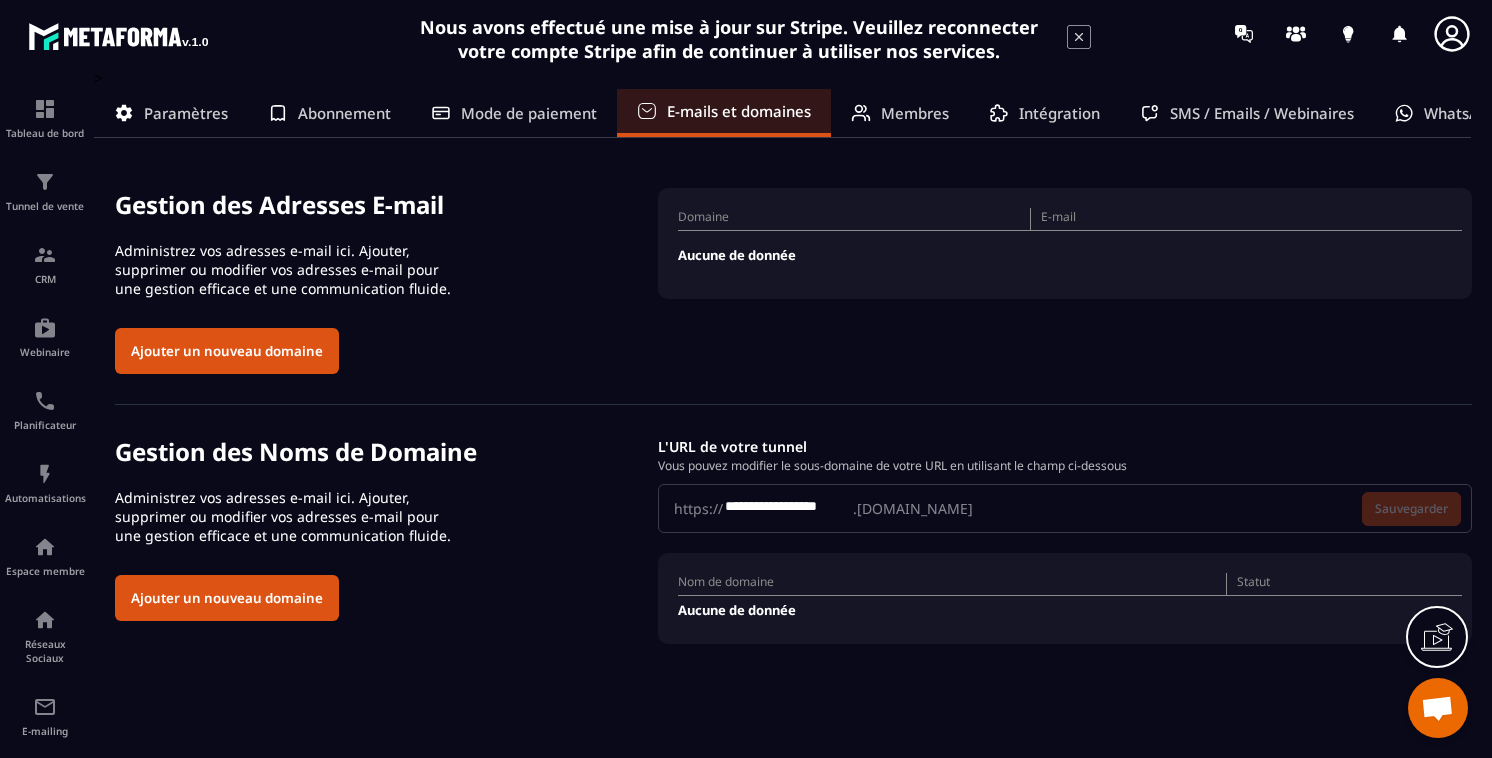 click on "Ajouter un nouveau domaine" at bounding box center [227, 598] 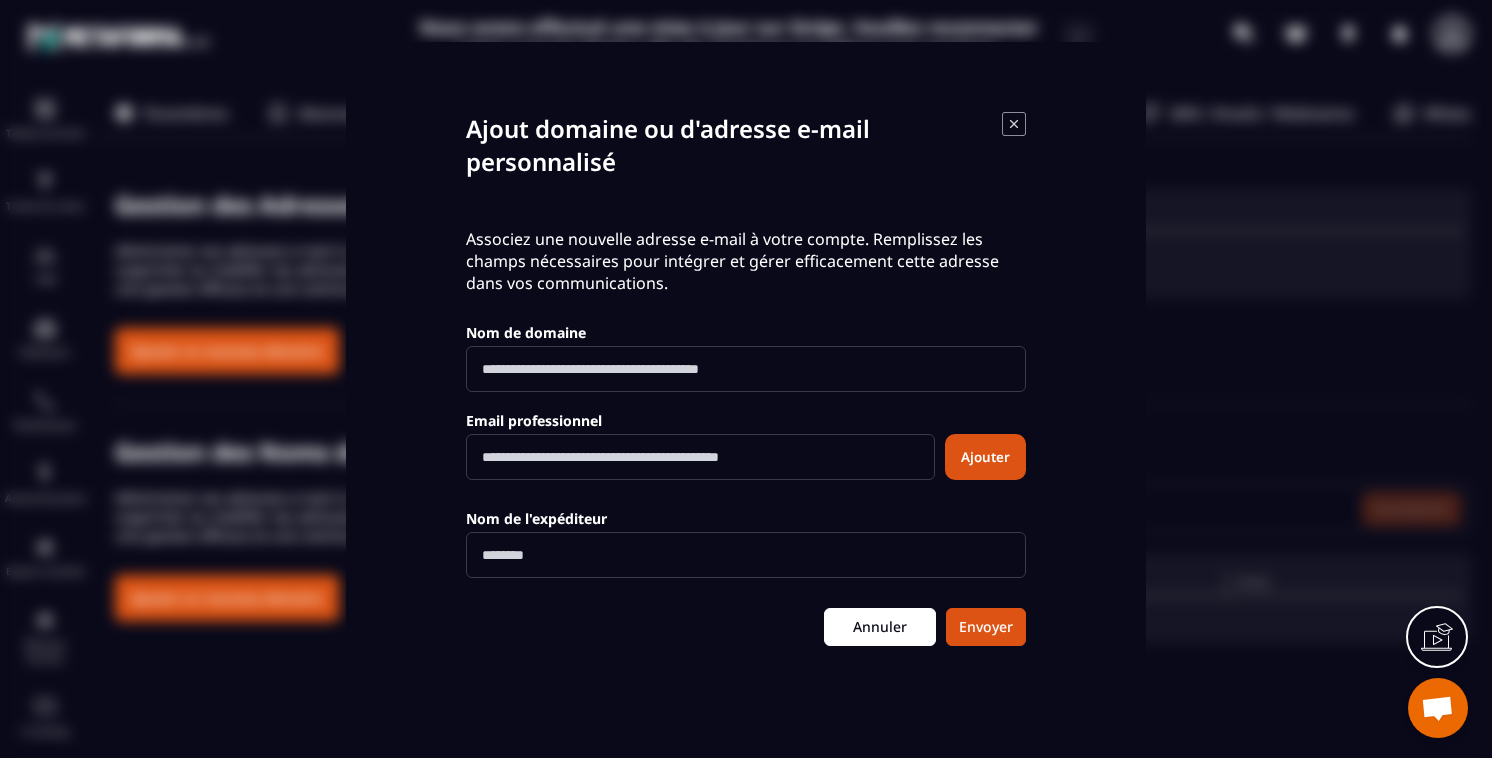 click on "Annuler" at bounding box center [880, 627] 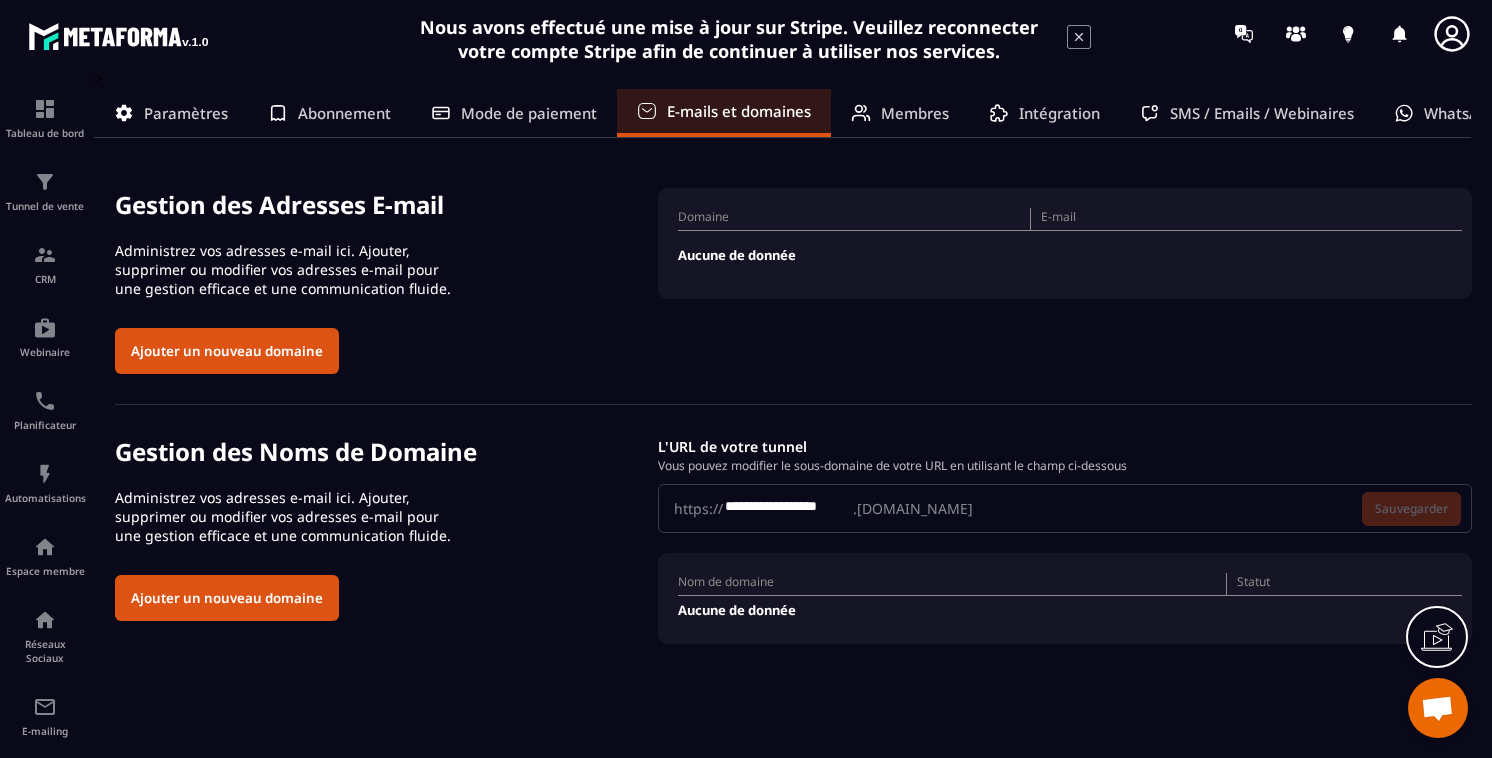 click on "Ajouter un nouveau domaine" at bounding box center [227, 598] 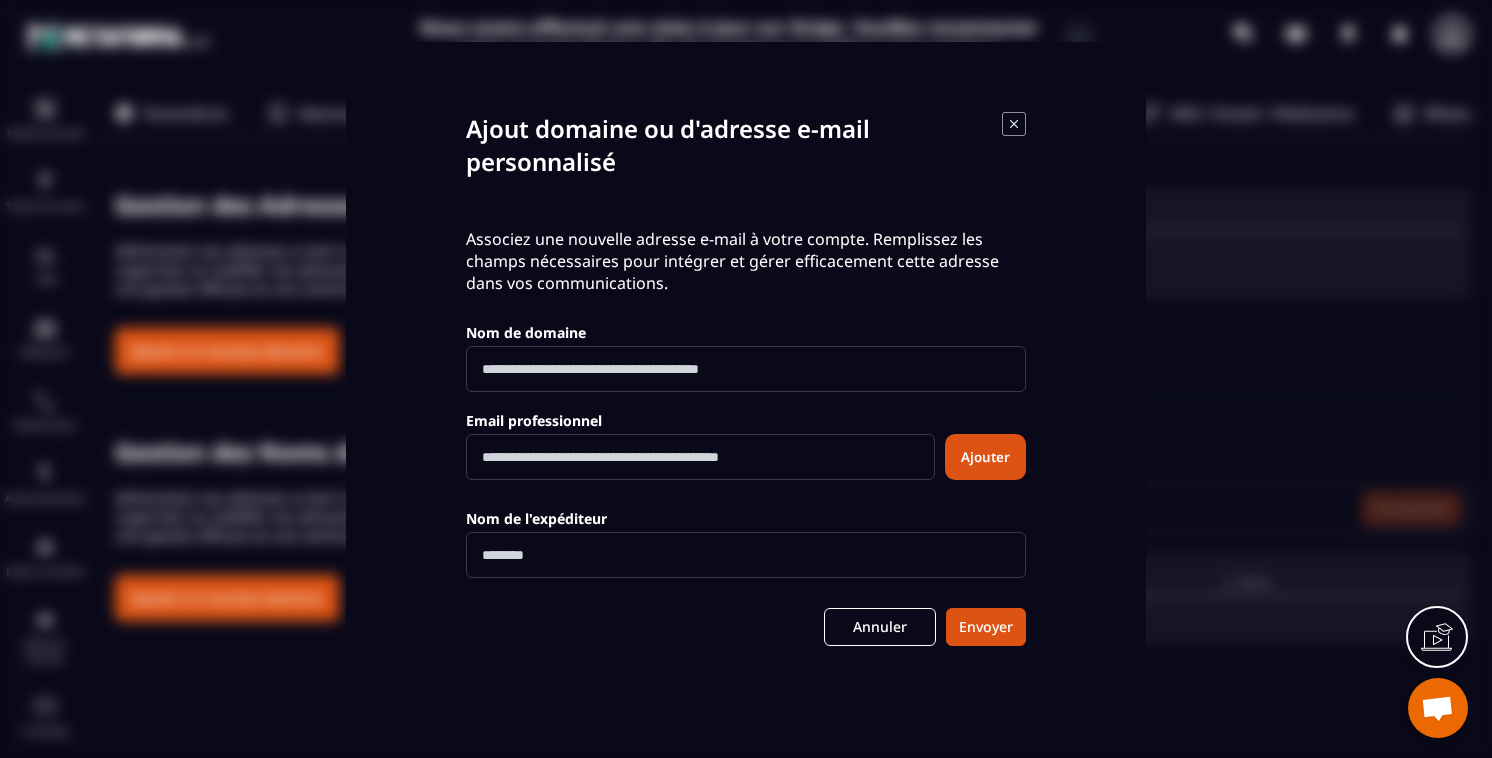 click at bounding box center [700, 457] 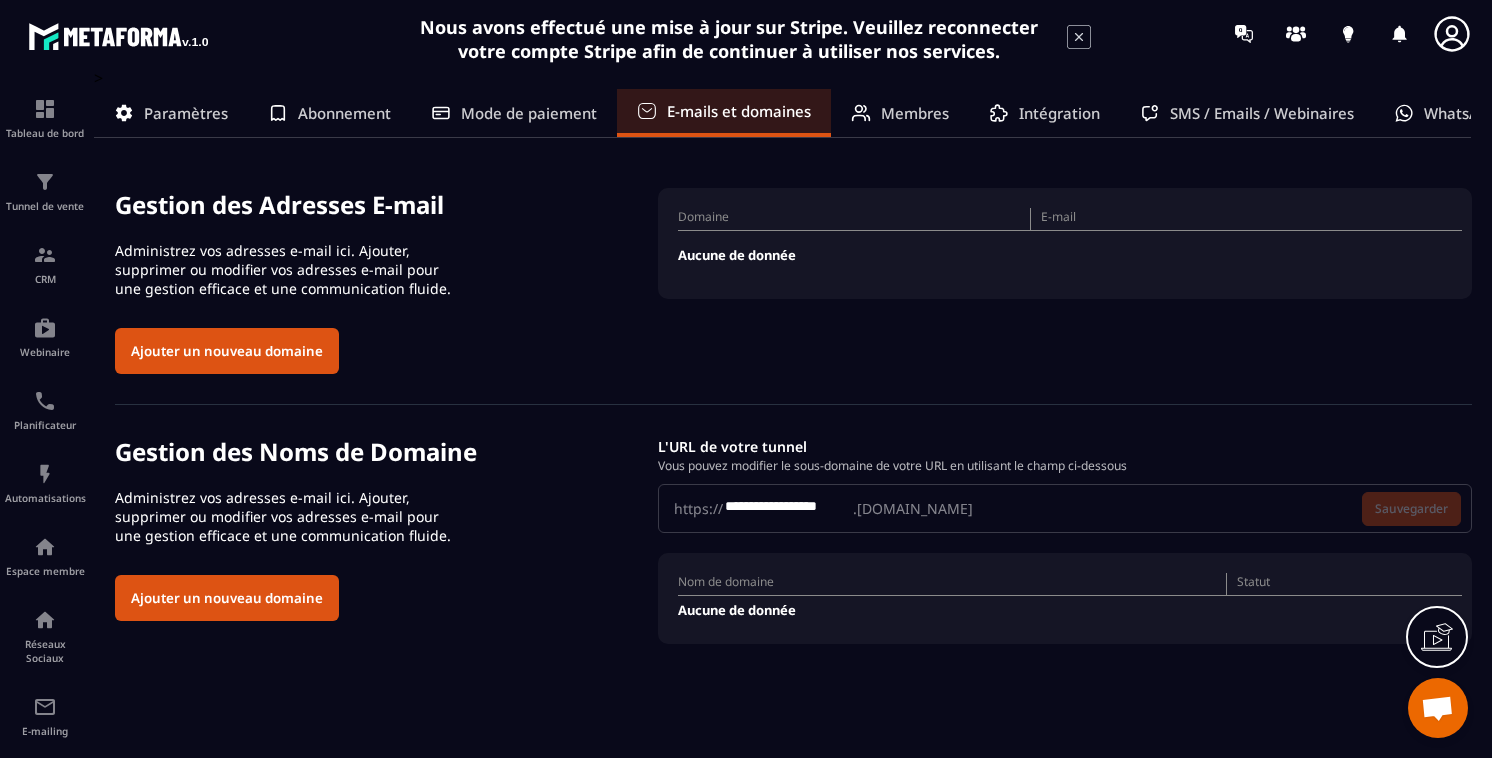 click on "**********" at bounding box center [1065, 508] 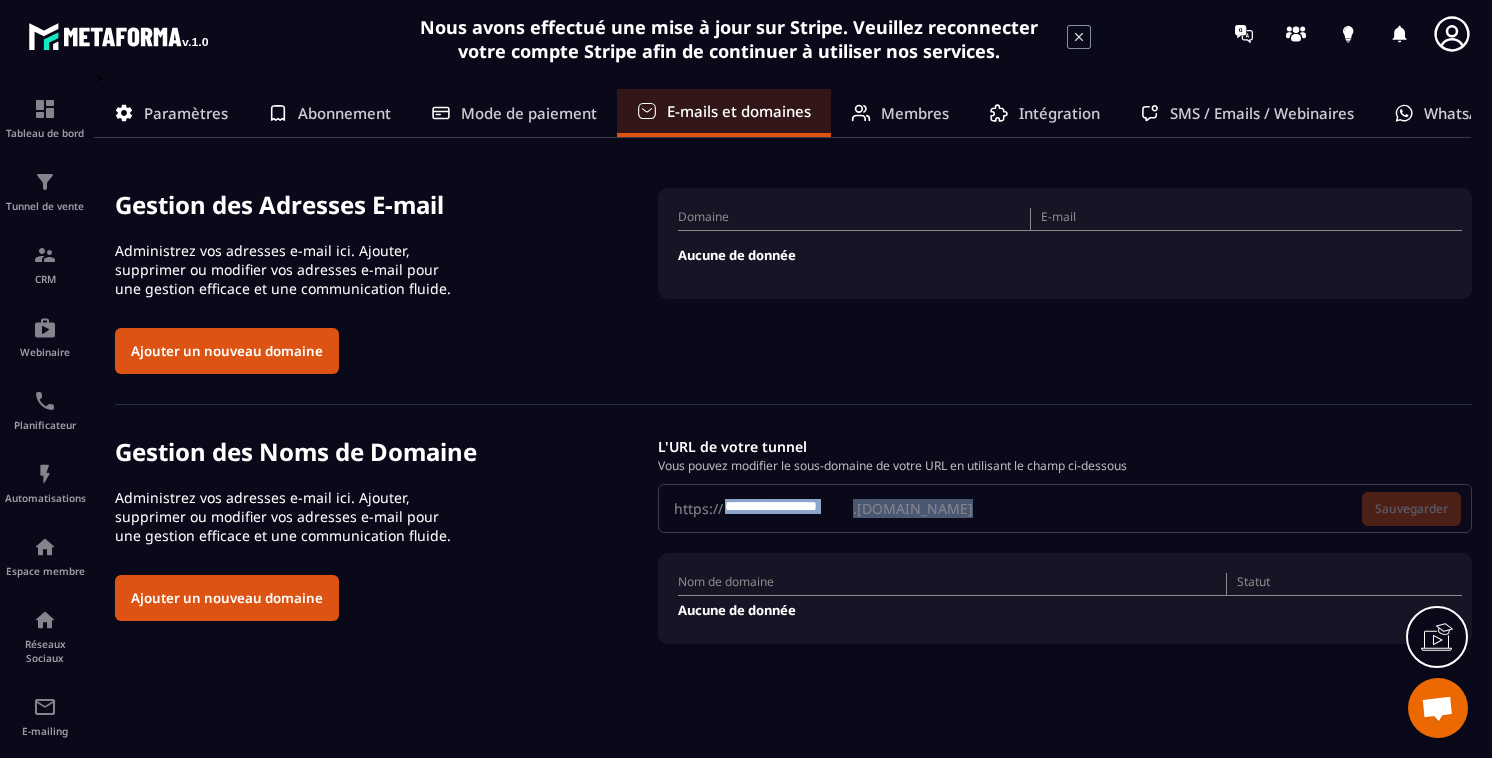 drag, startPoint x: 884, startPoint y: 509, endPoint x: 622, endPoint y: 512, distance: 262.01718 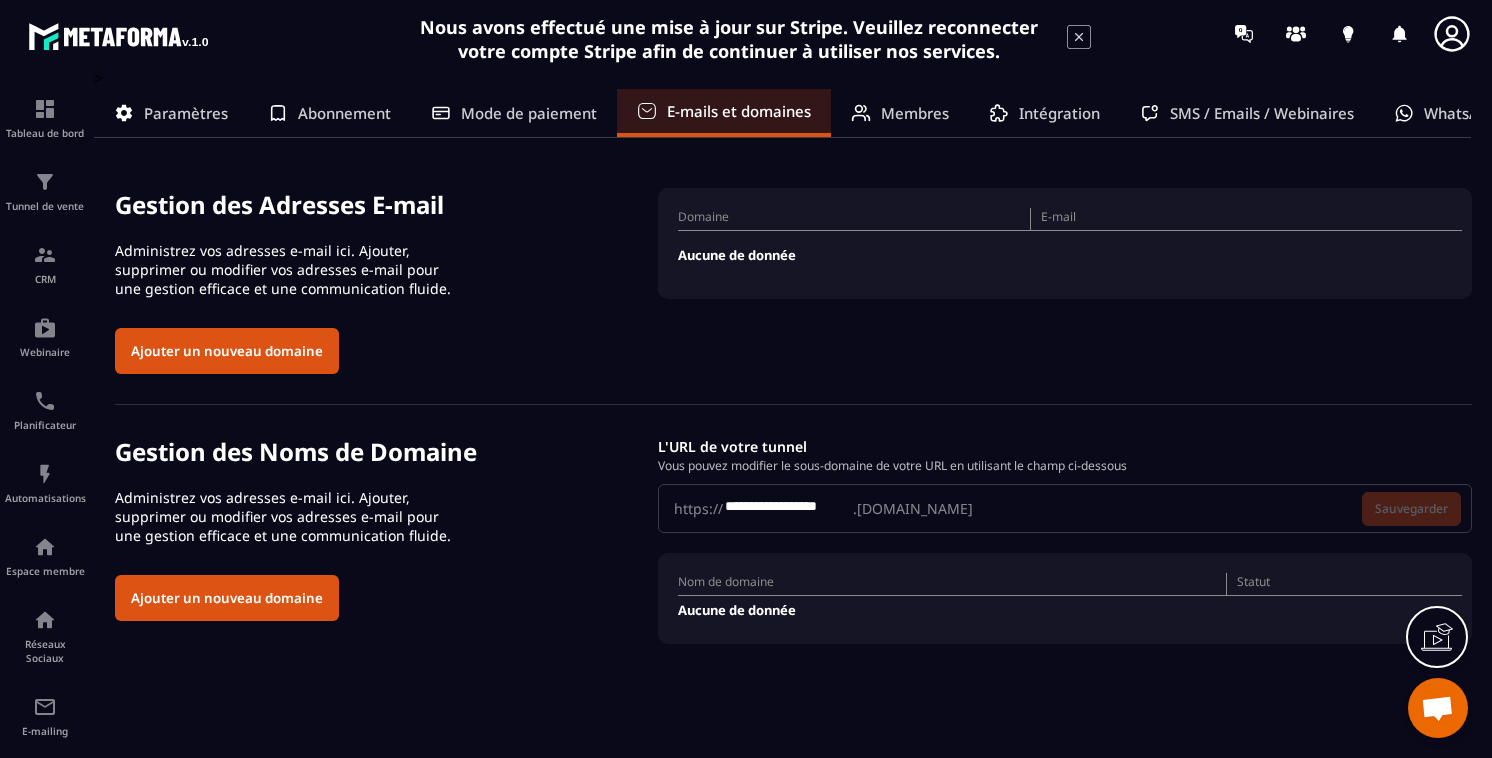 click on "**********" at bounding box center (1065, 508) 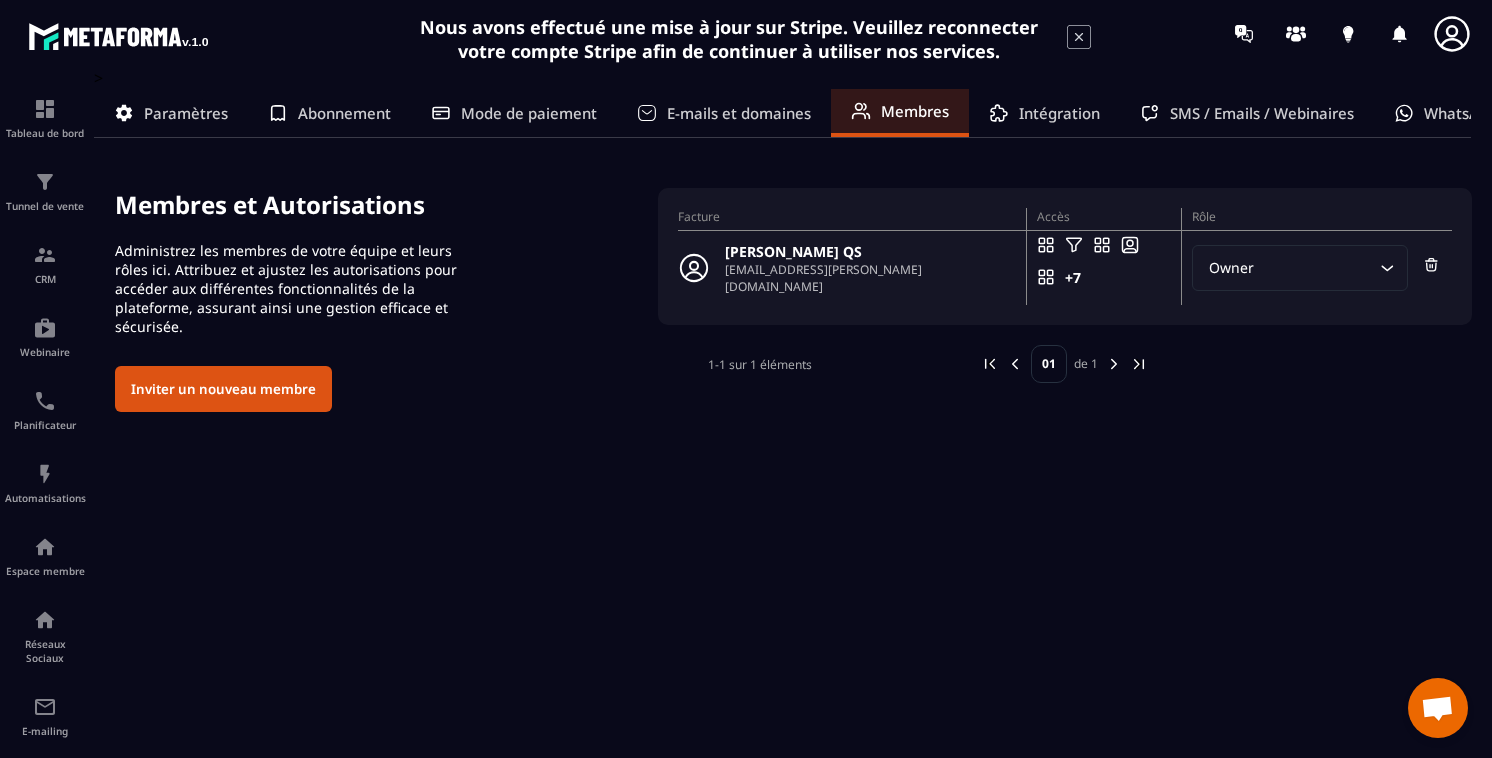 click on "Intégration" at bounding box center (1059, 113) 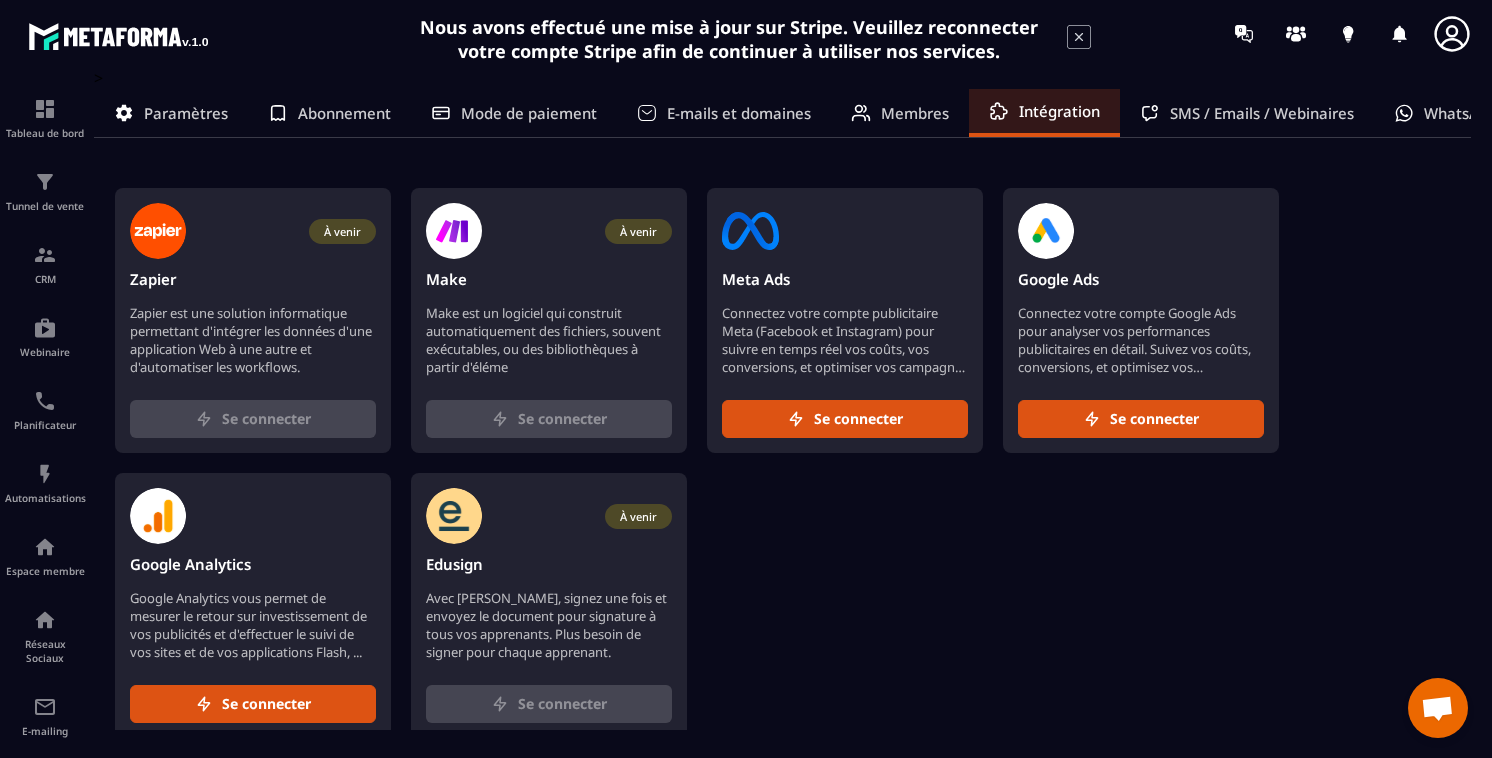 click on "SMS / Emails / Webinaires" at bounding box center (1262, 113) 